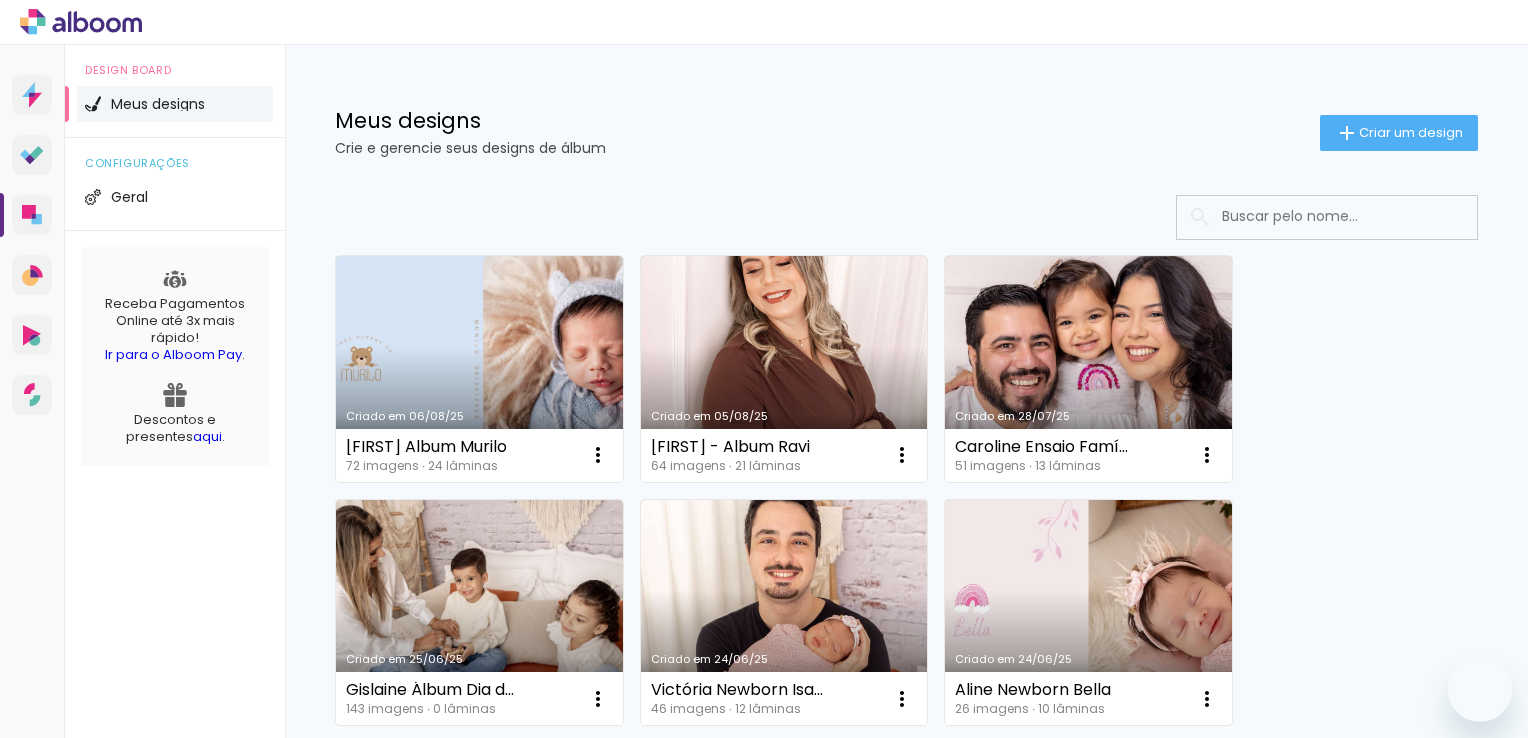 scroll, scrollTop: 0, scrollLeft: 0, axis: both 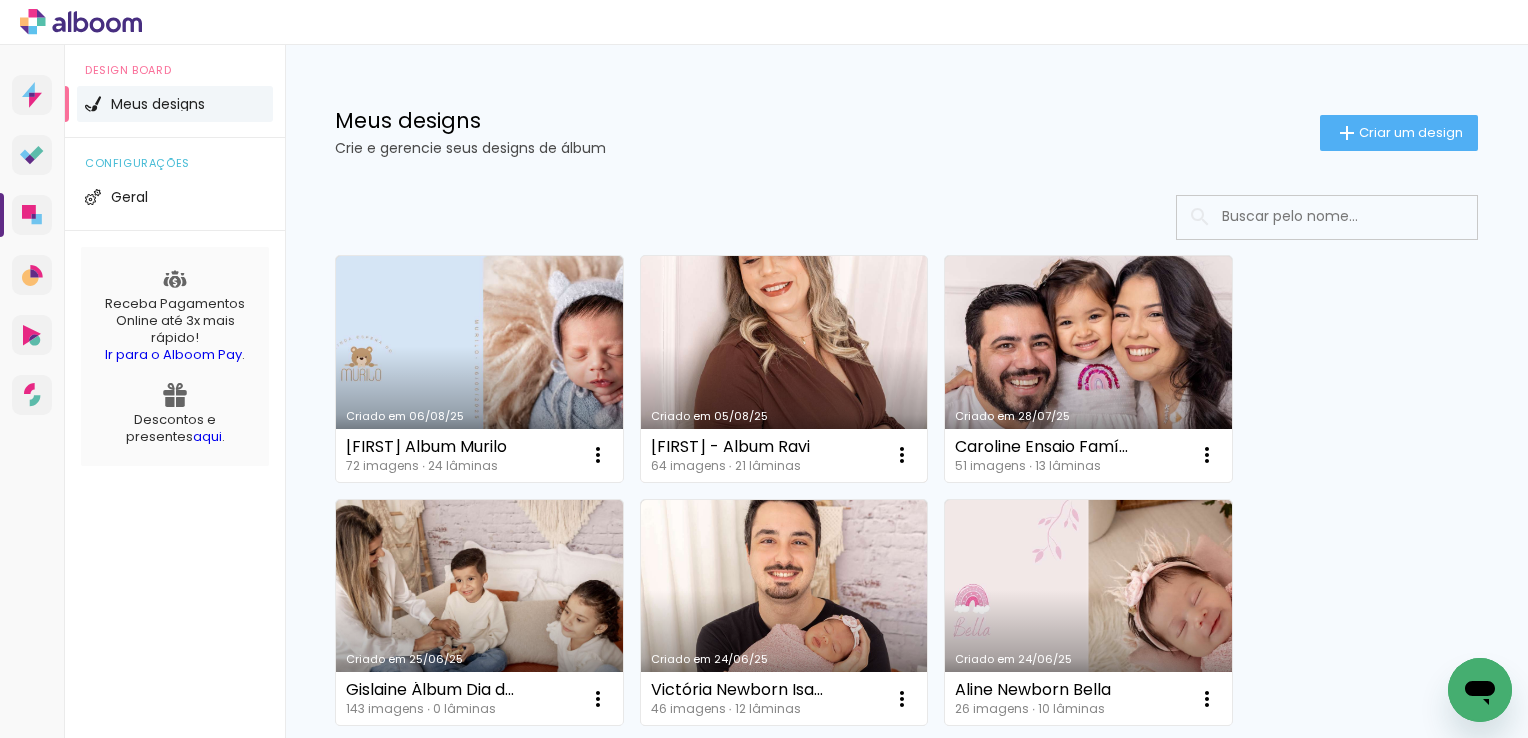 click on "Criado em 05/08/25" at bounding box center [784, 369] 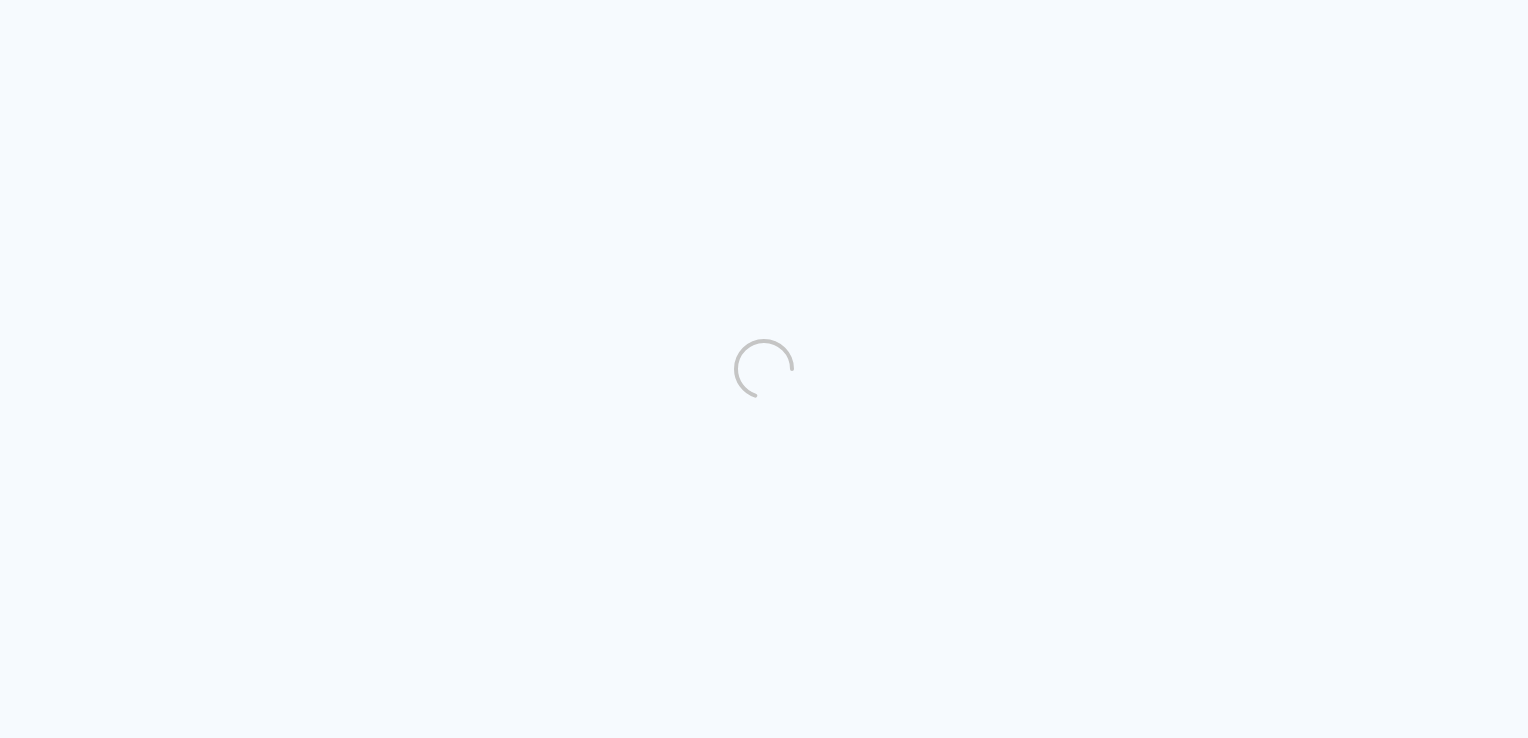 scroll, scrollTop: 0, scrollLeft: 0, axis: both 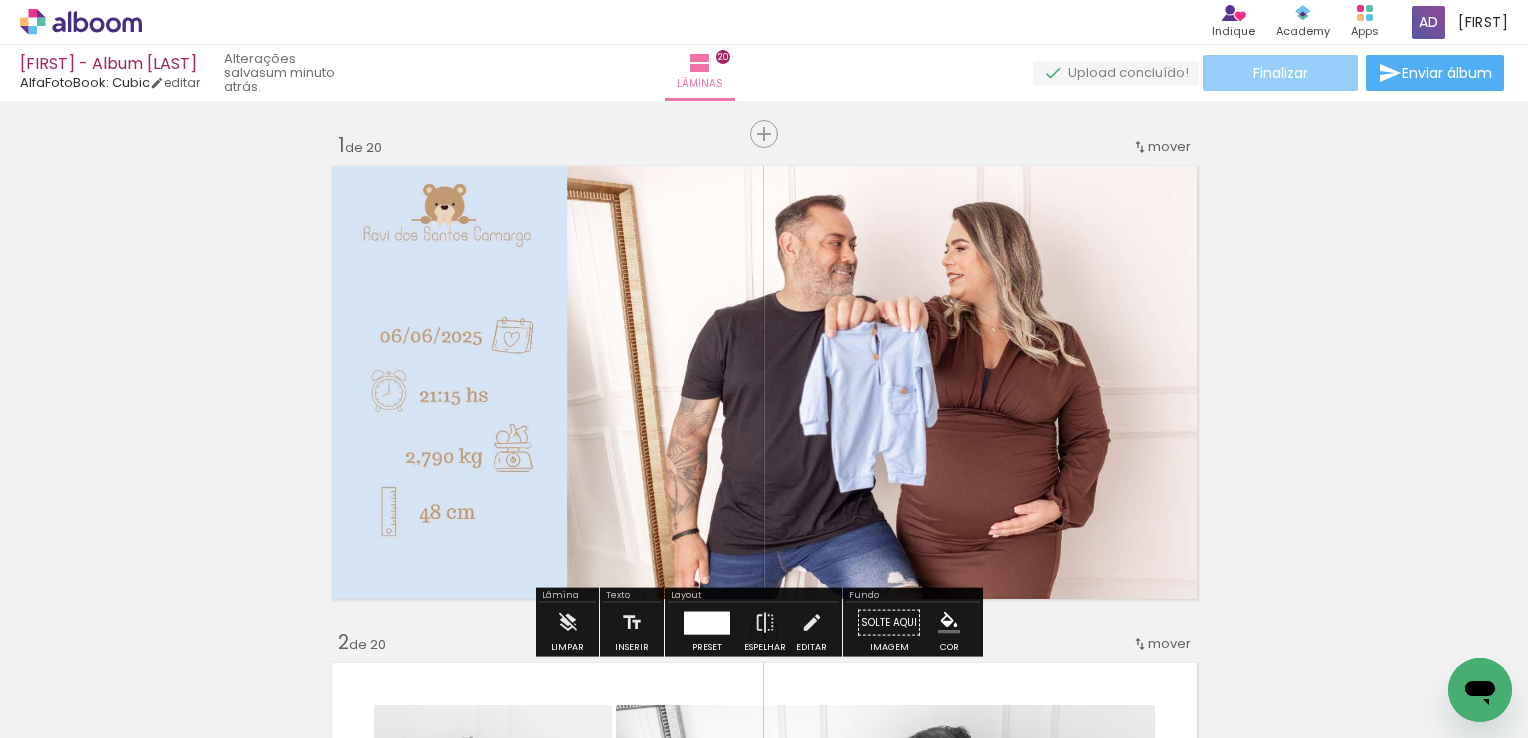 click on "Finalizar" 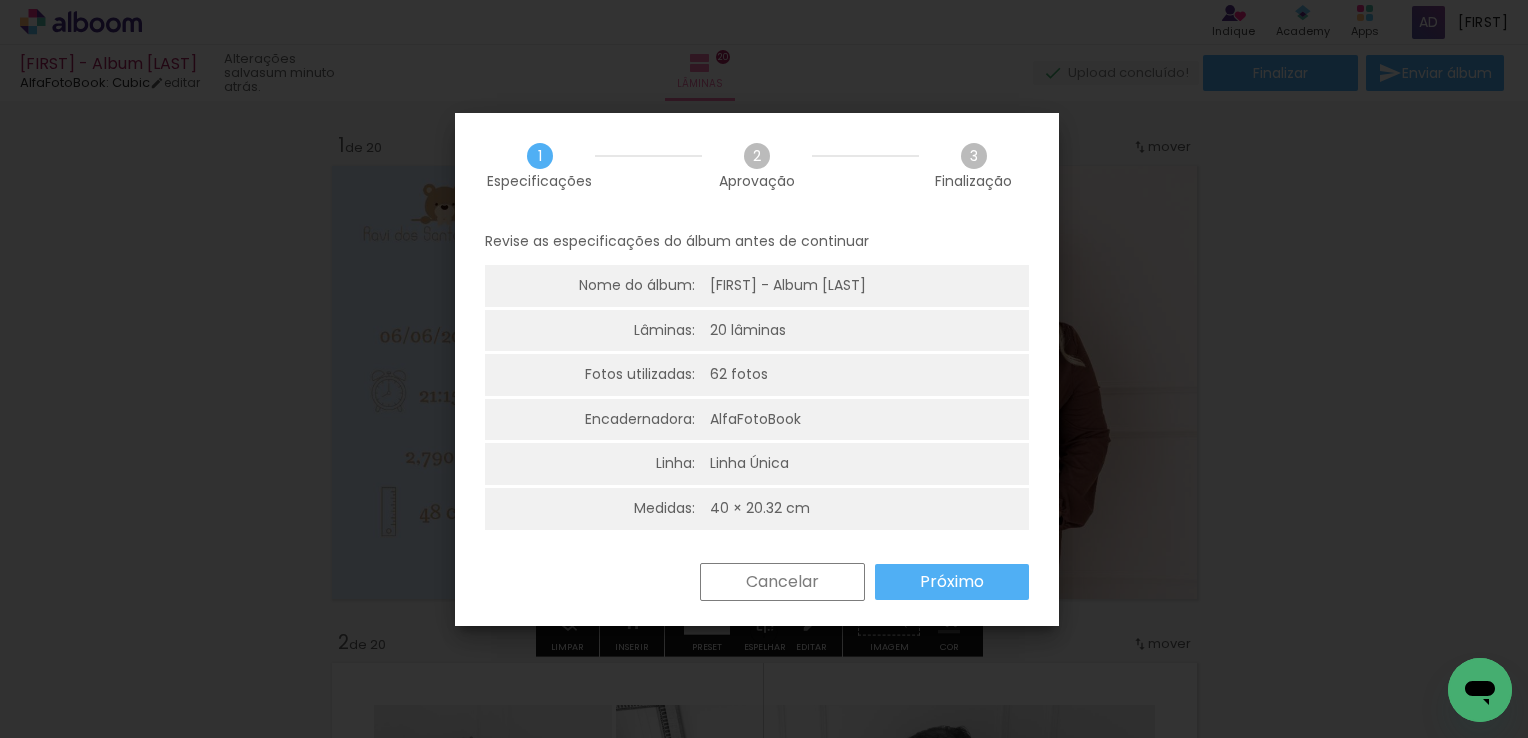 click on "Próximo" at bounding box center (0, 0) 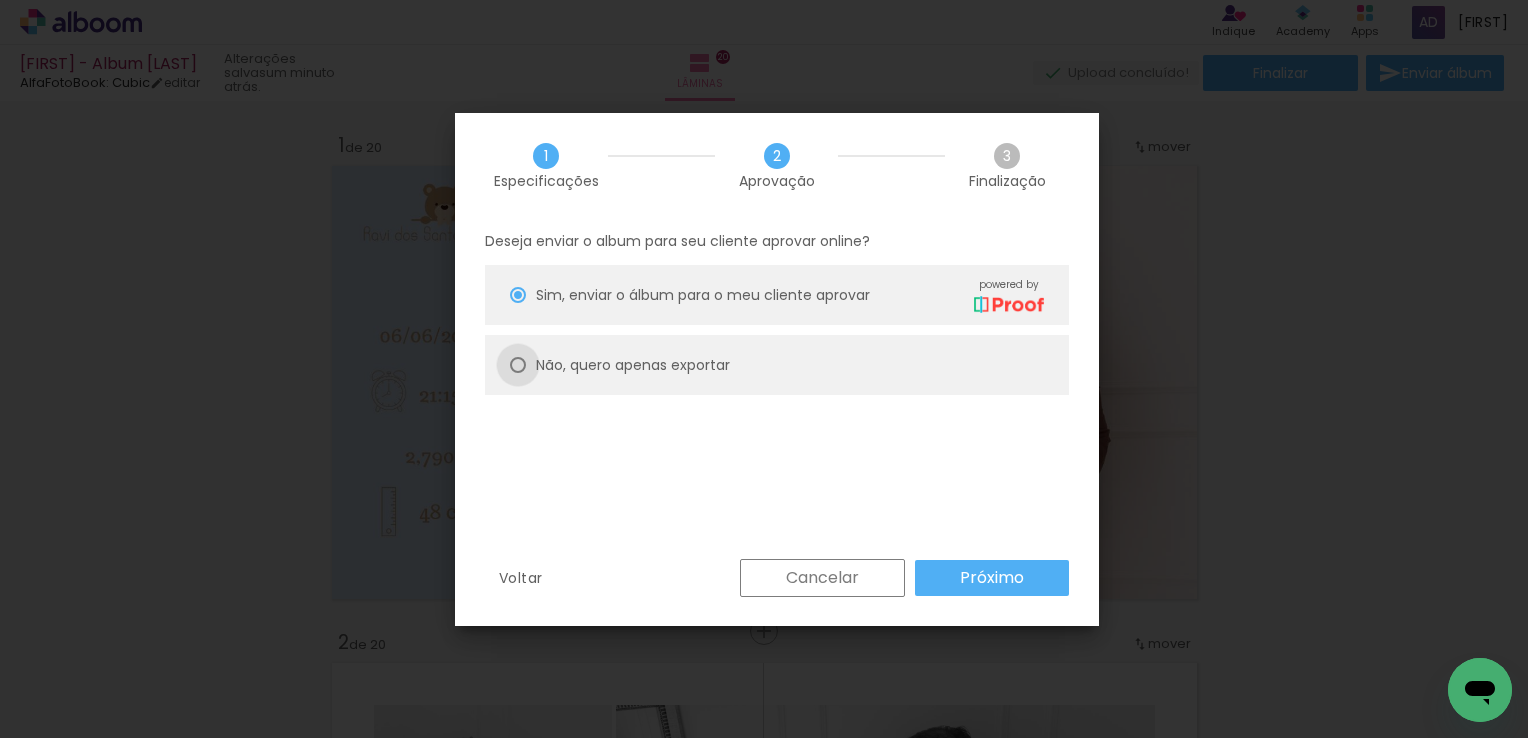 click at bounding box center [518, 295] 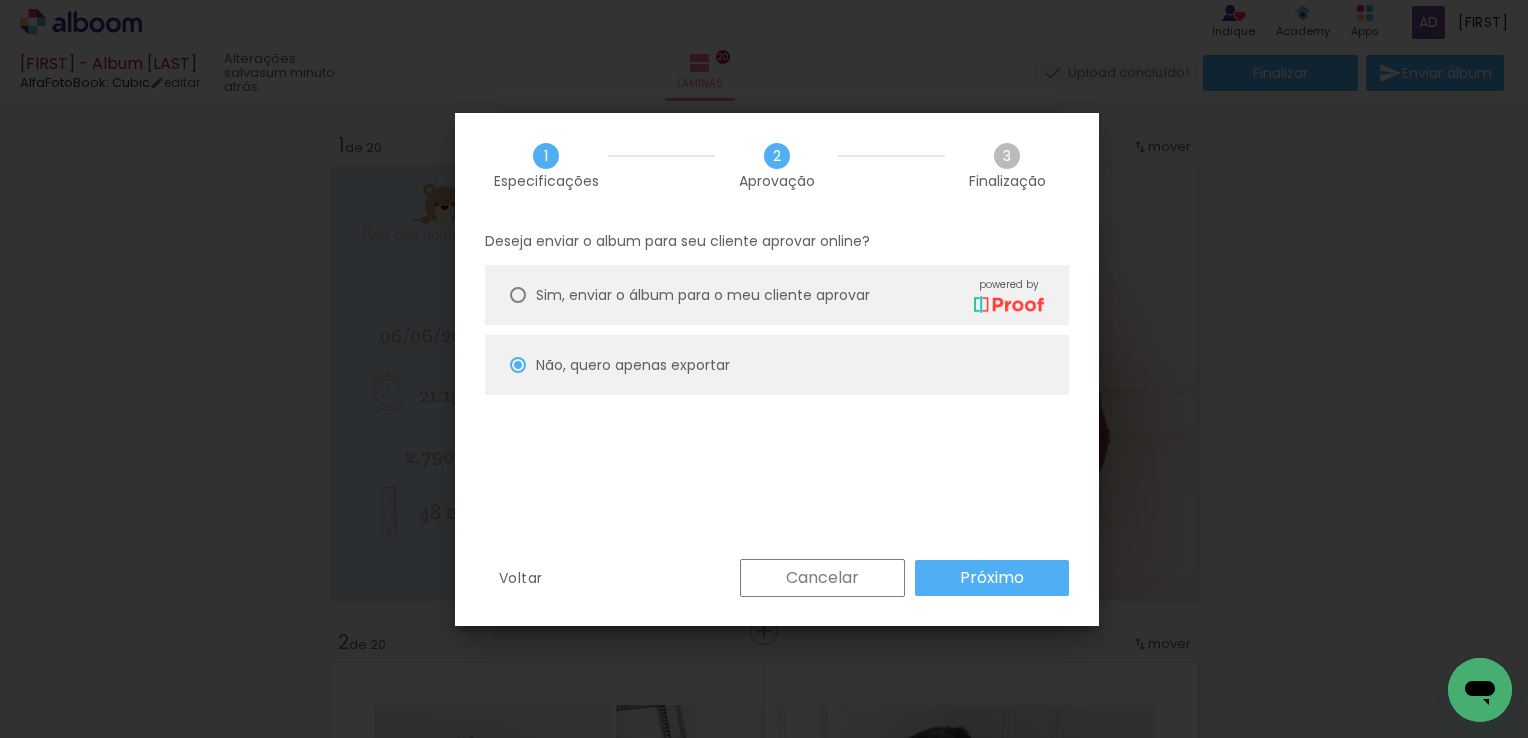 click on "Próximo" at bounding box center [992, 578] 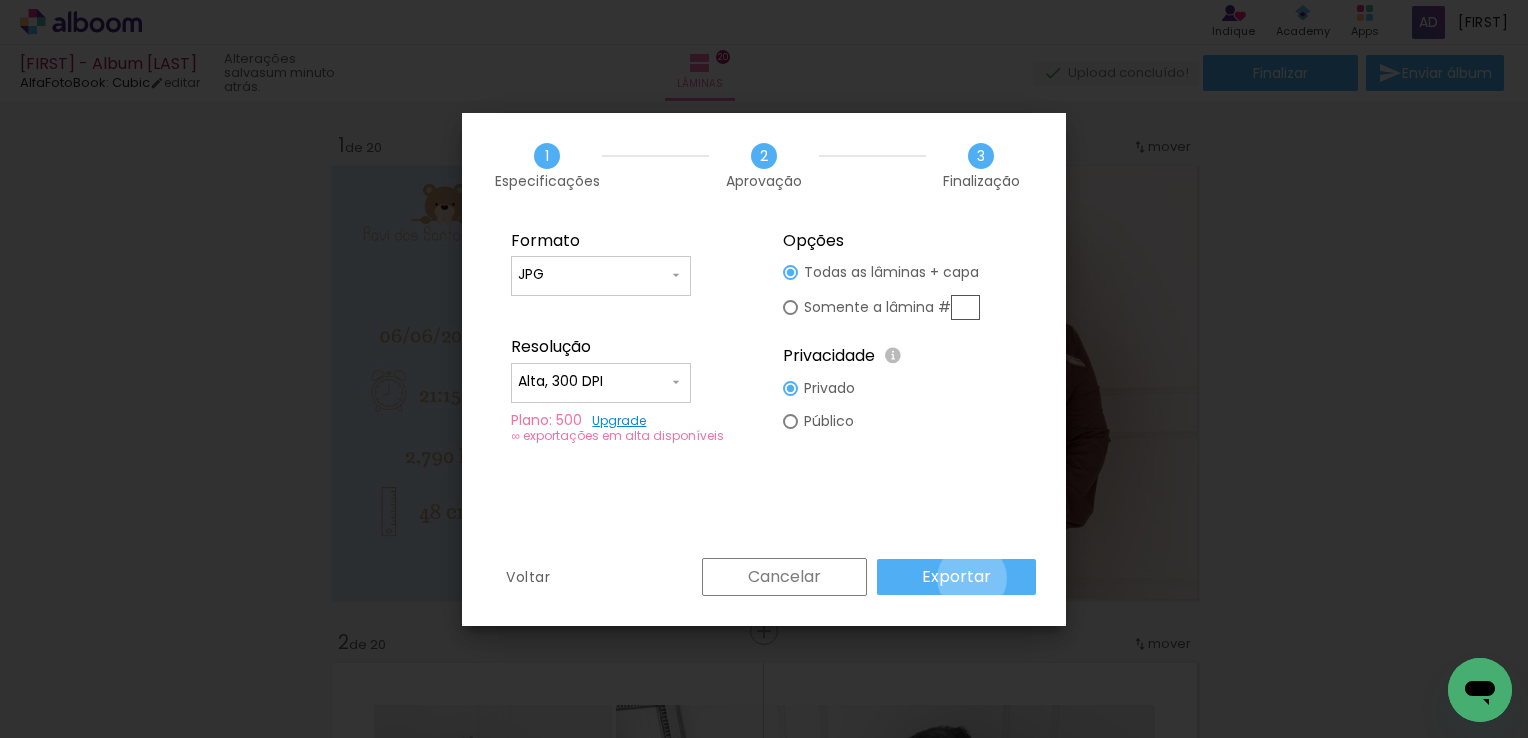 click on "Exportar" at bounding box center [0, 0] 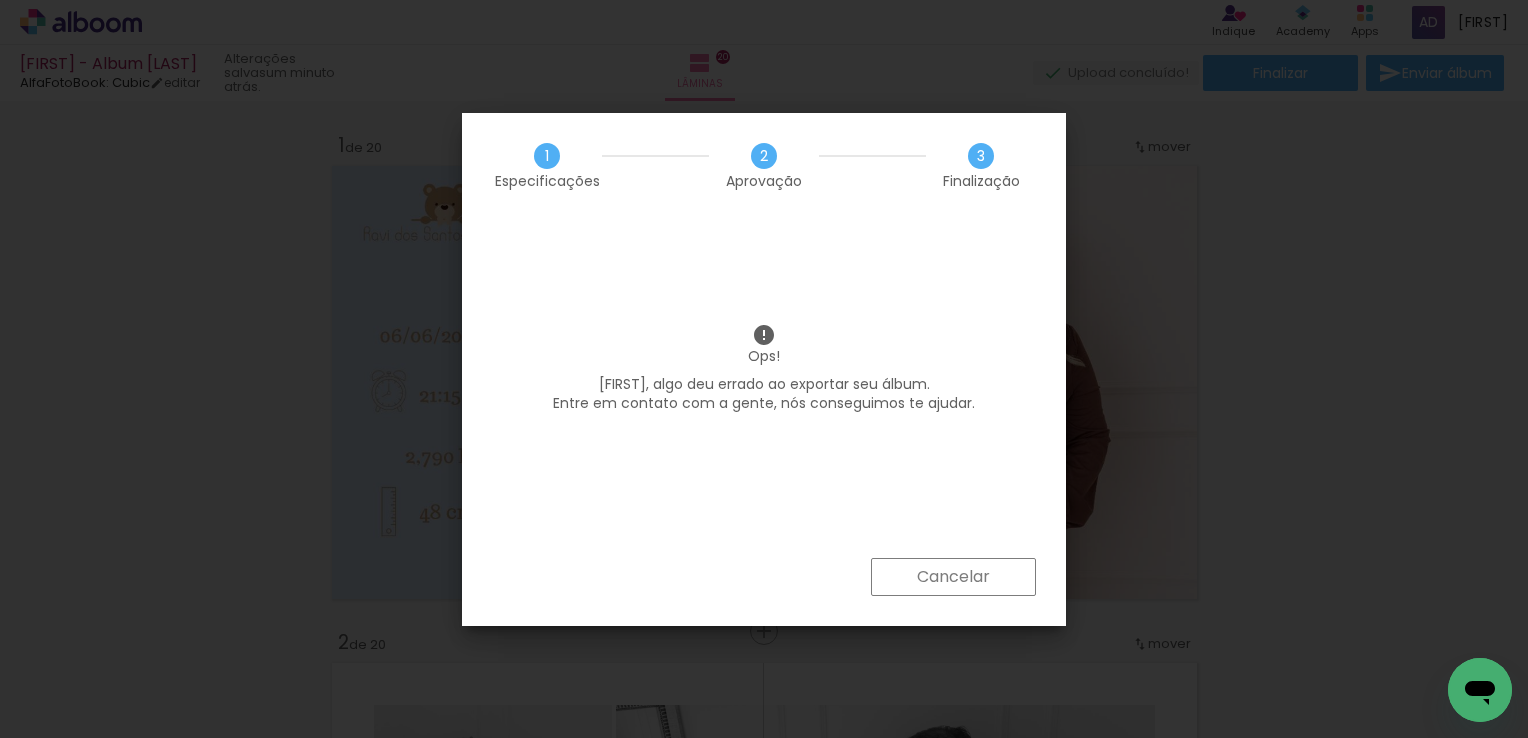 click on "Cancelar" at bounding box center (953, 577) 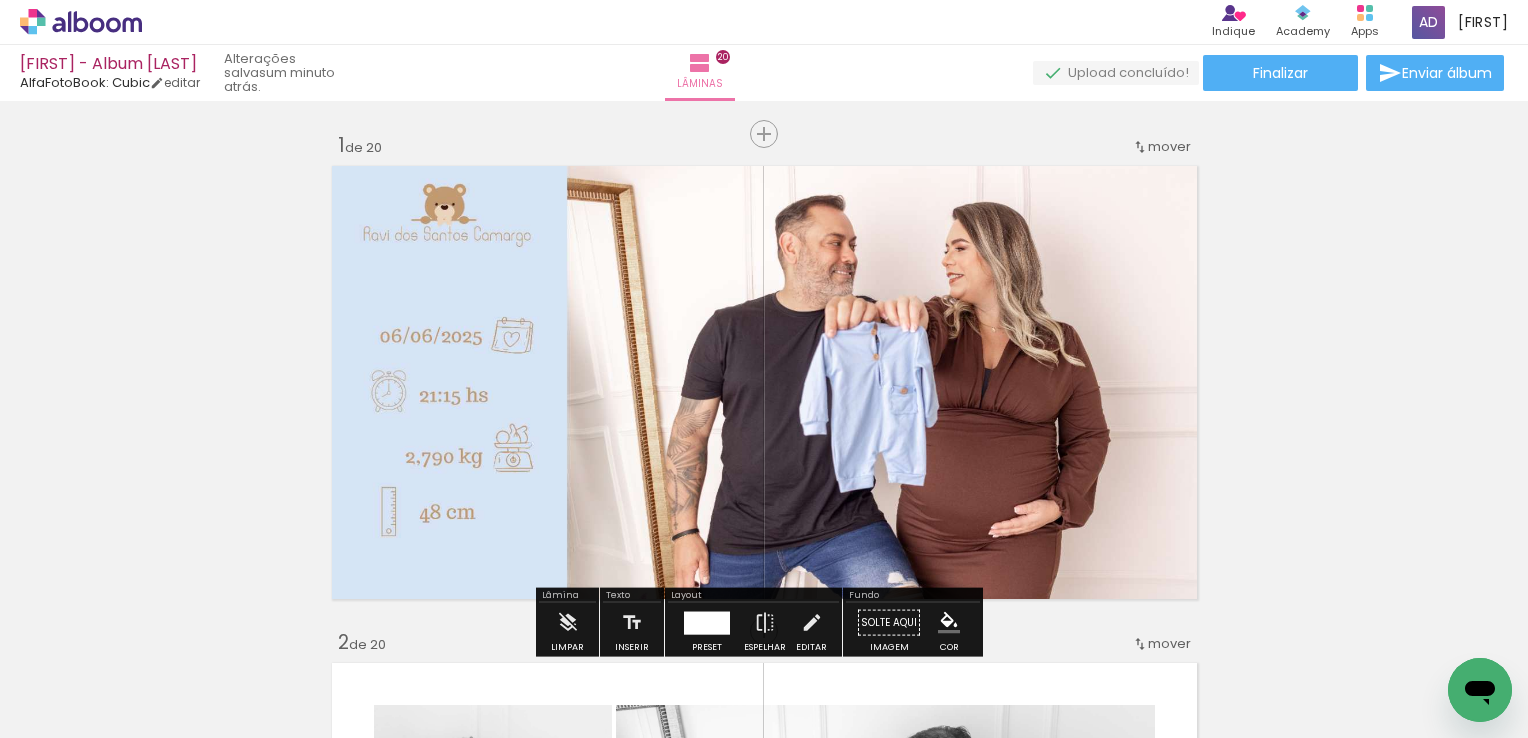 click on "Inserir lâmina 1  de 20  Inserir lâmina 2  de 20  Inserir lâmina 3  de 20  Inserir lâmina 4  de 20  Inserir lâmina 5  de 20  Inserir lâmina 6  de 20  Inserir lâmina 7  de 20  Inserir lâmina 8  de 20  Inserir lâmina 9  de 20  Inserir lâmina 10  de 20  Inserir lâmina 11  de 20  Inserir lâmina 12  de 20  Inserir lâmina 13  de 20  Inserir lâmina 14  de 20  Inserir lâmina 15  de 20  Inserir lâmina 16  de 20  Inserir lâmina 17  de 20  Inserir lâmina 18  de 20  Inserir lâmina 19  de 20  Inserir lâmina 20  de 20" at bounding box center [764, 5327] 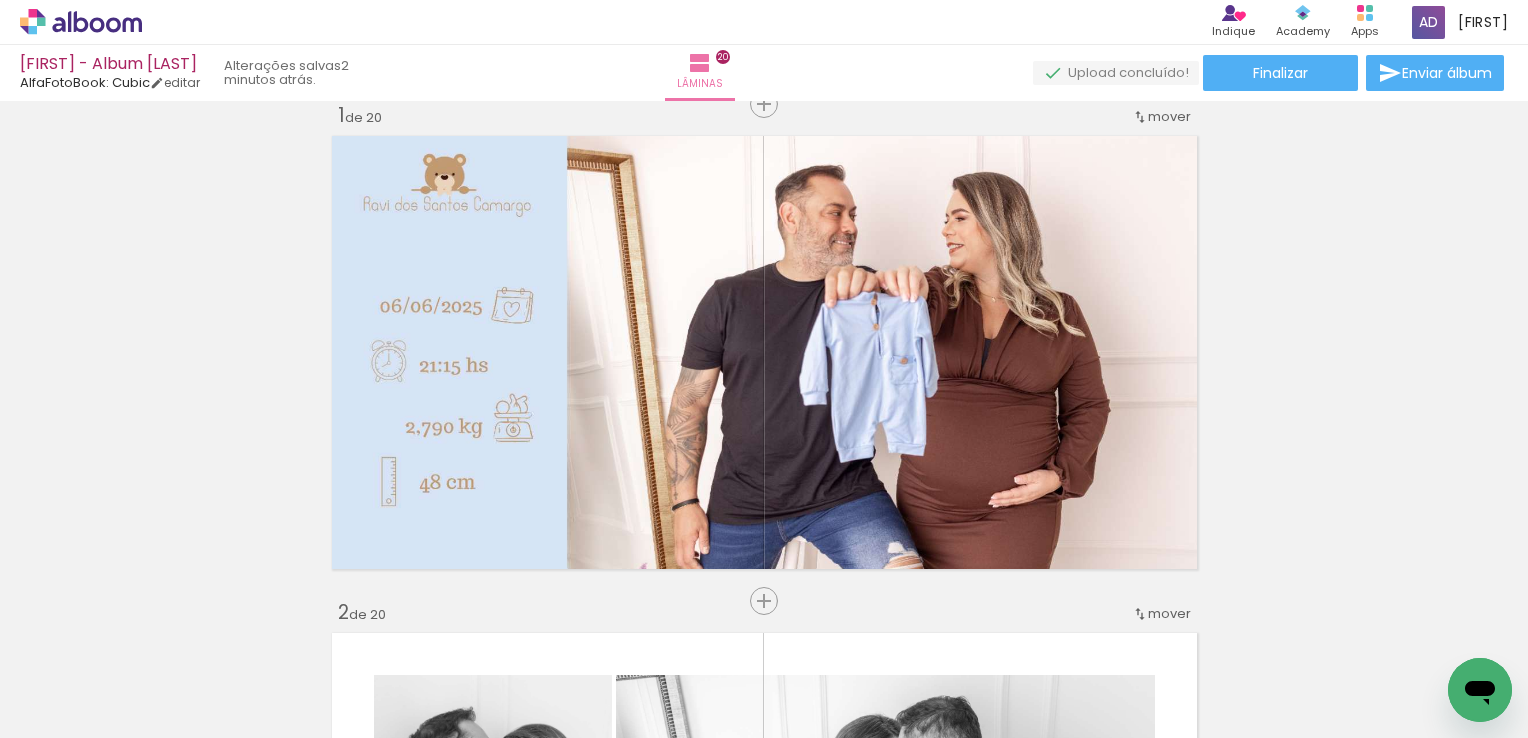 scroll, scrollTop: 0, scrollLeft: 0, axis: both 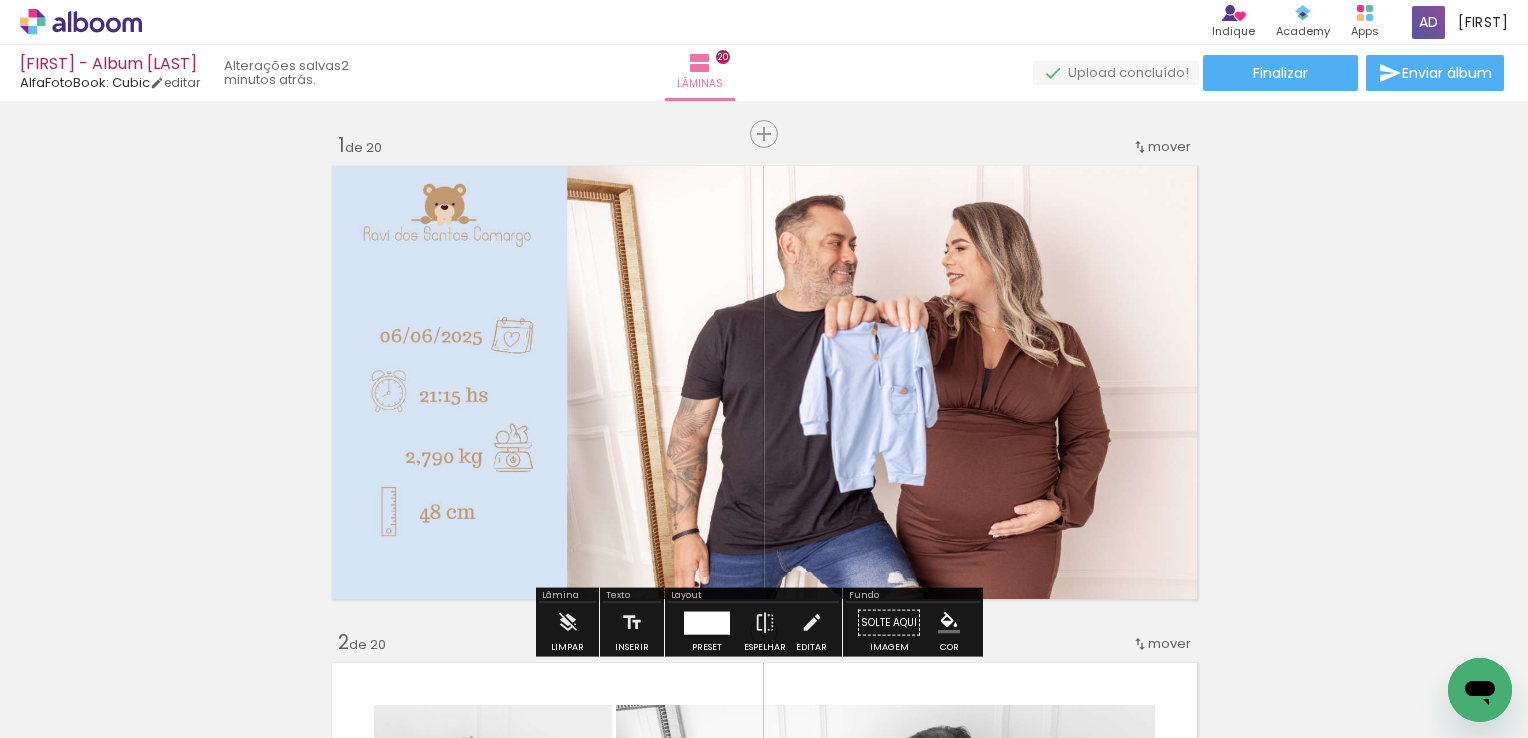 click 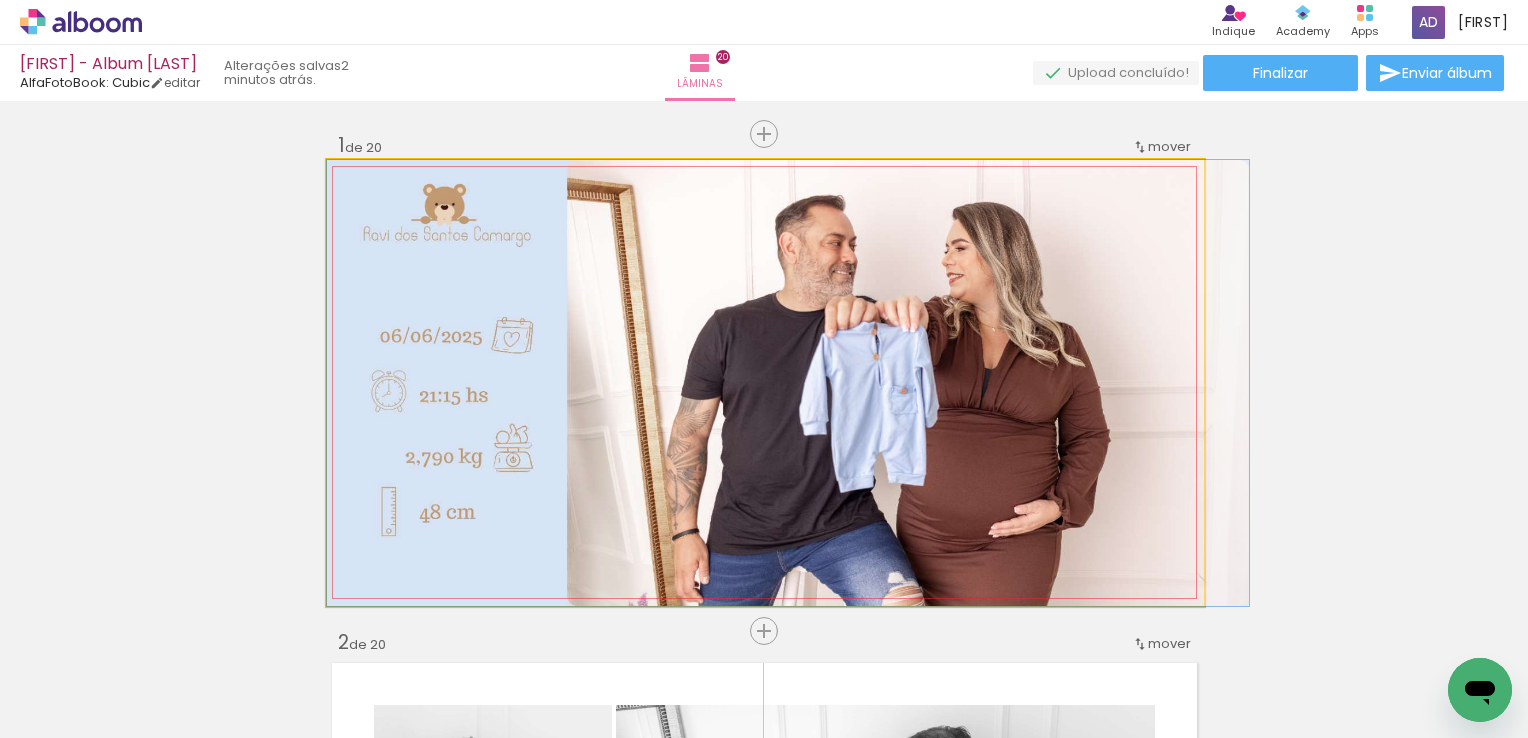 drag, startPoint x: 968, startPoint y: 557, endPoint x: 959, endPoint y: 618, distance: 61.66036 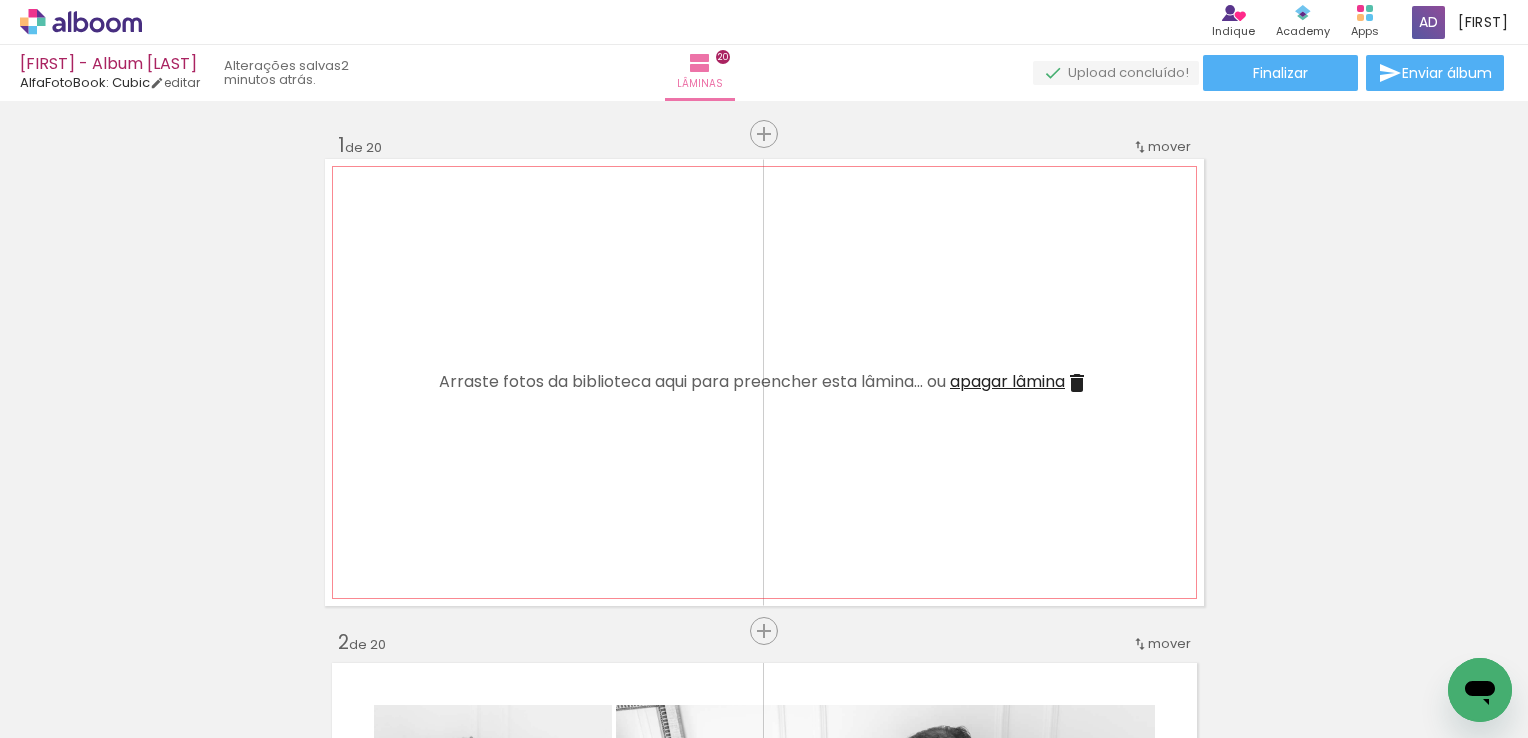 drag, startPoint x: 959, startPoint y: 618, endPoint x: 1459, endPoint y: 320, distance: 582.0687 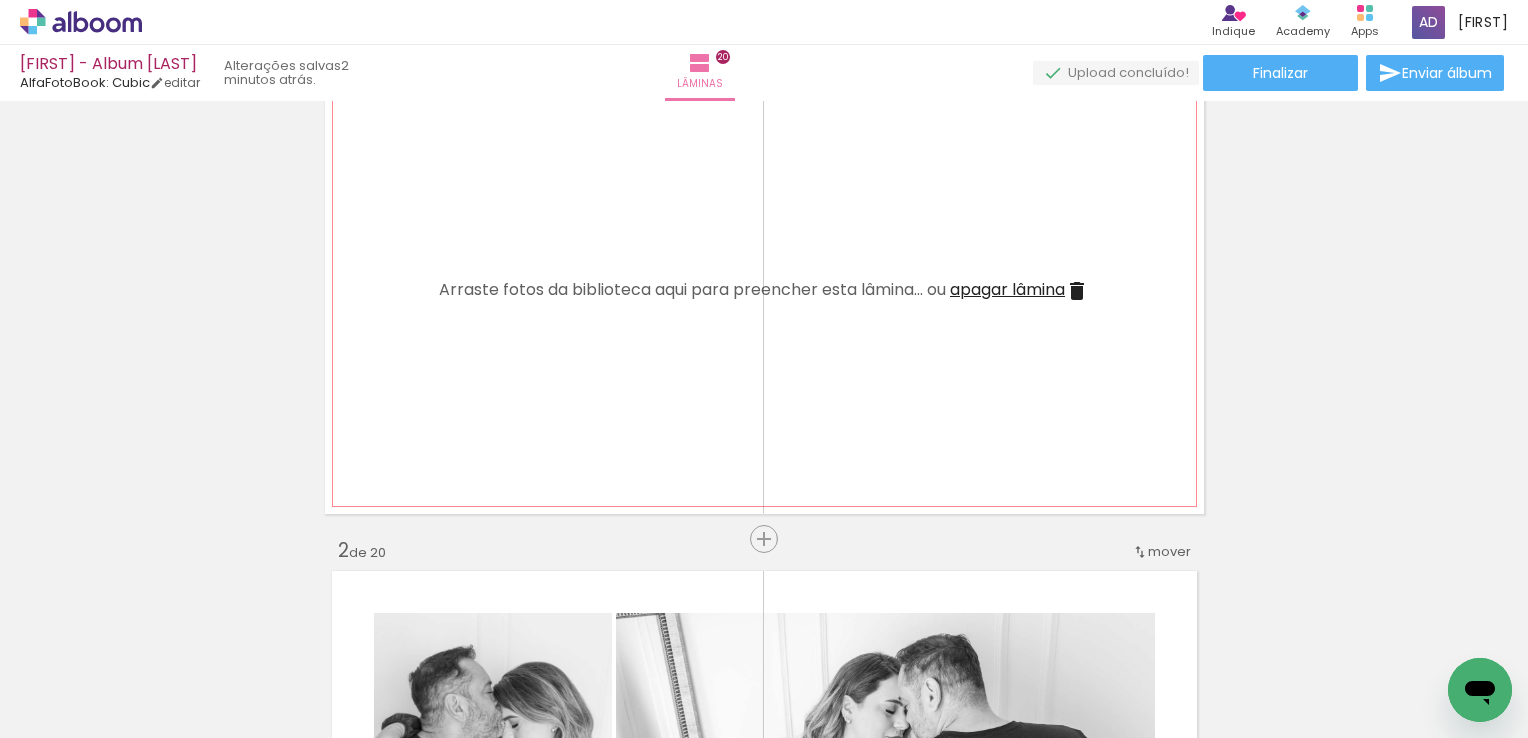 scroll, scrollTop: 0, scrollLeft: 0, axis: both 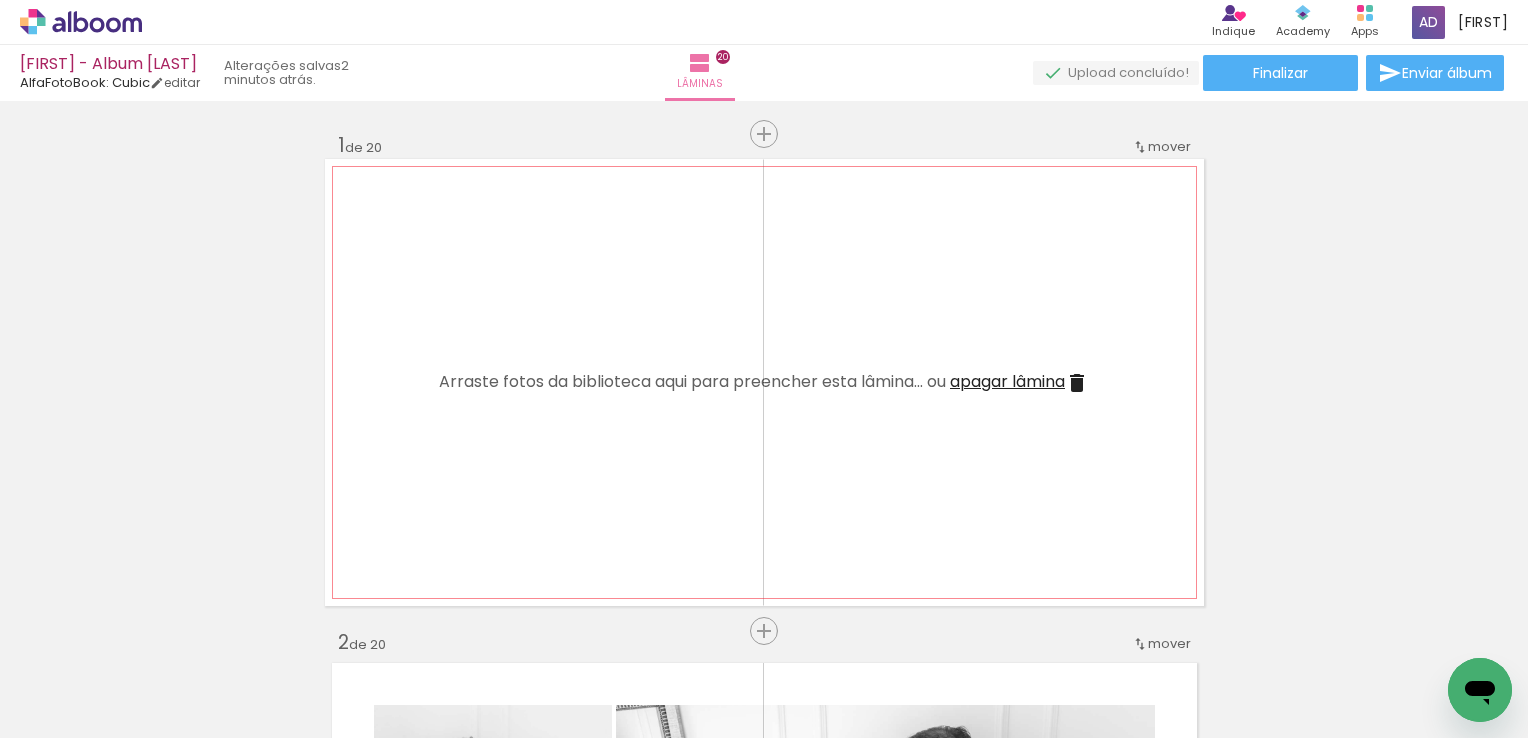 drag, startPoint x: 999, startPoint y: 384, endPoint x: 1233, endPoint y: 393, distance: 234.17302 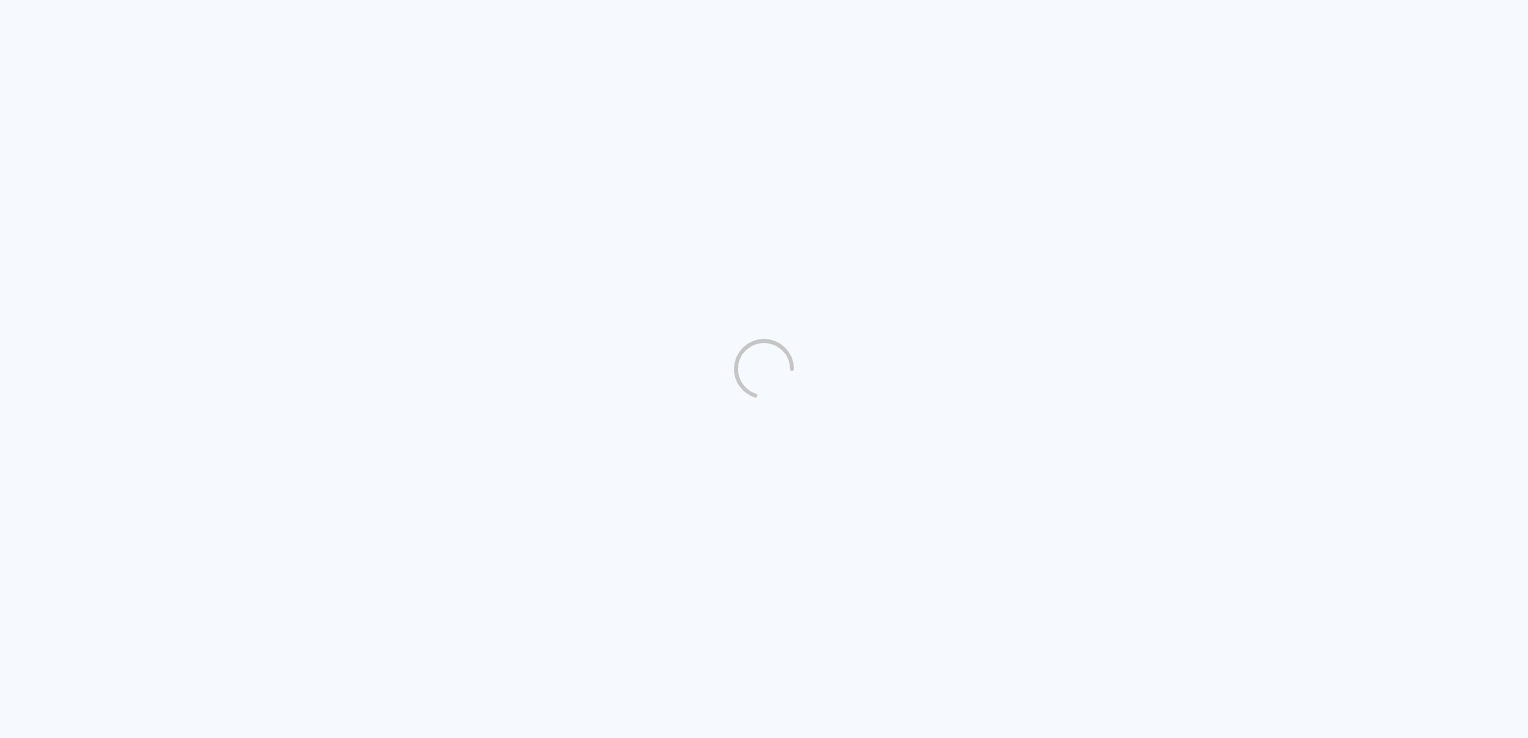 scroll, scrollTop: 0, scrollLeft: 0, axis: both 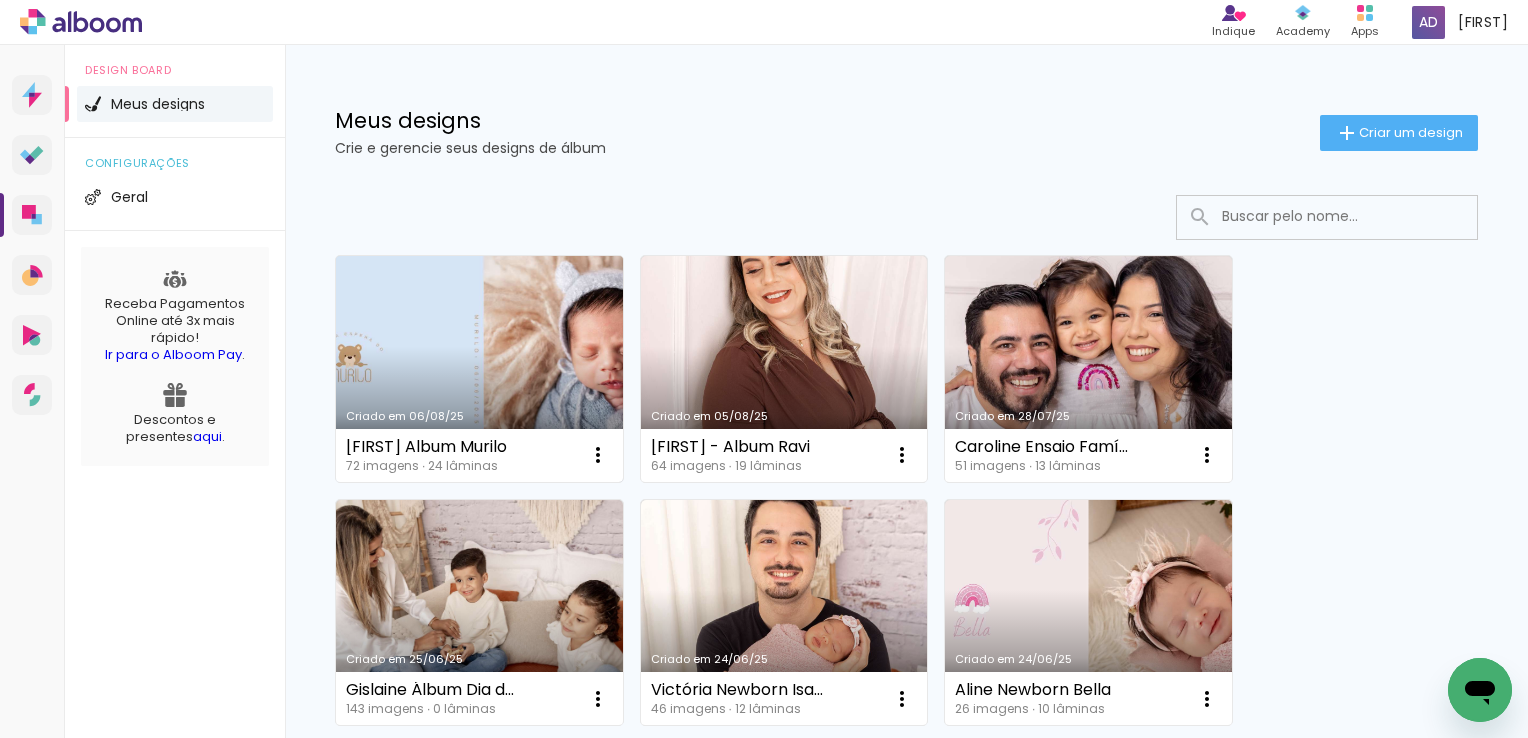 click on "Criado em 06/08/25" at bounding box center [479, 369] 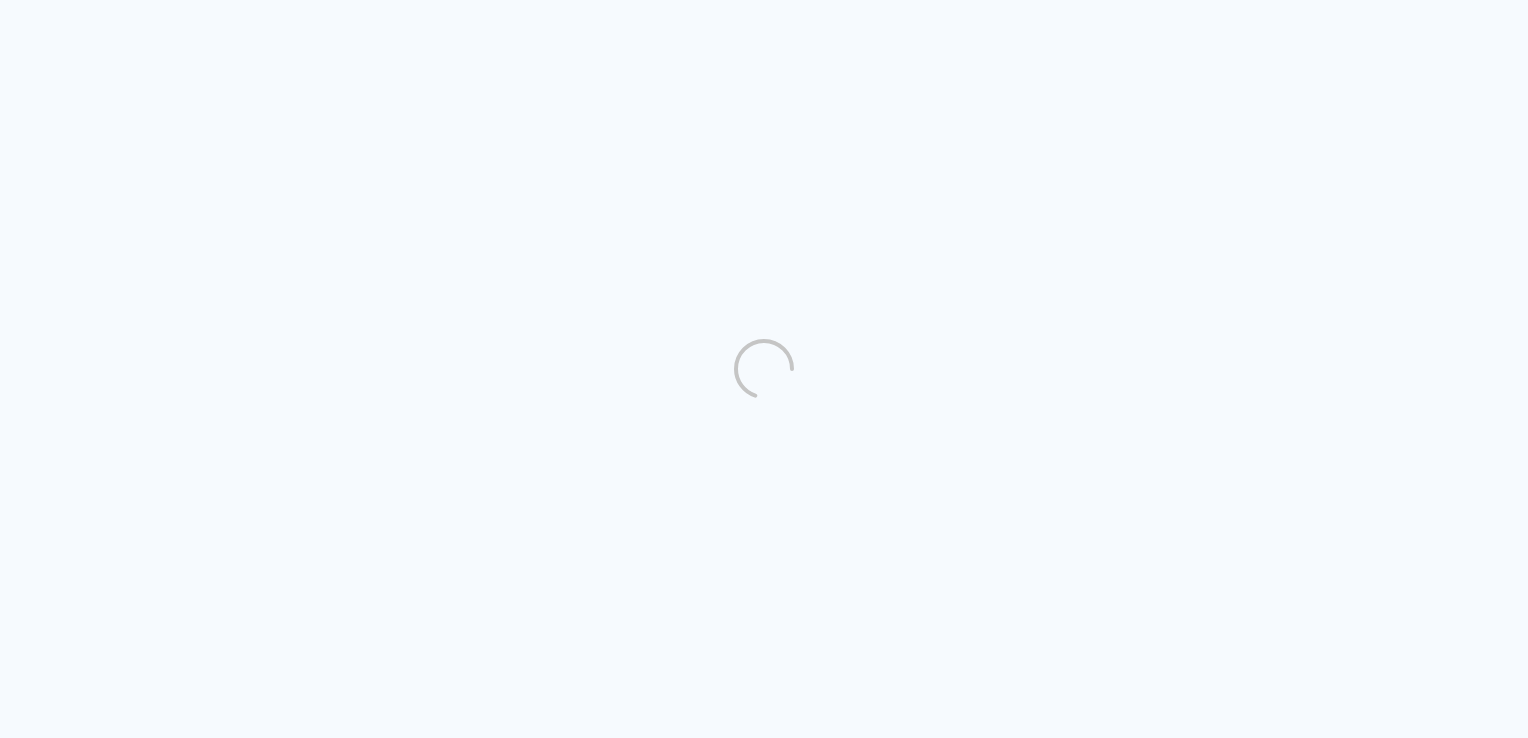 scroll, scrollTop: 0, scrollLeft: 0, axis: both 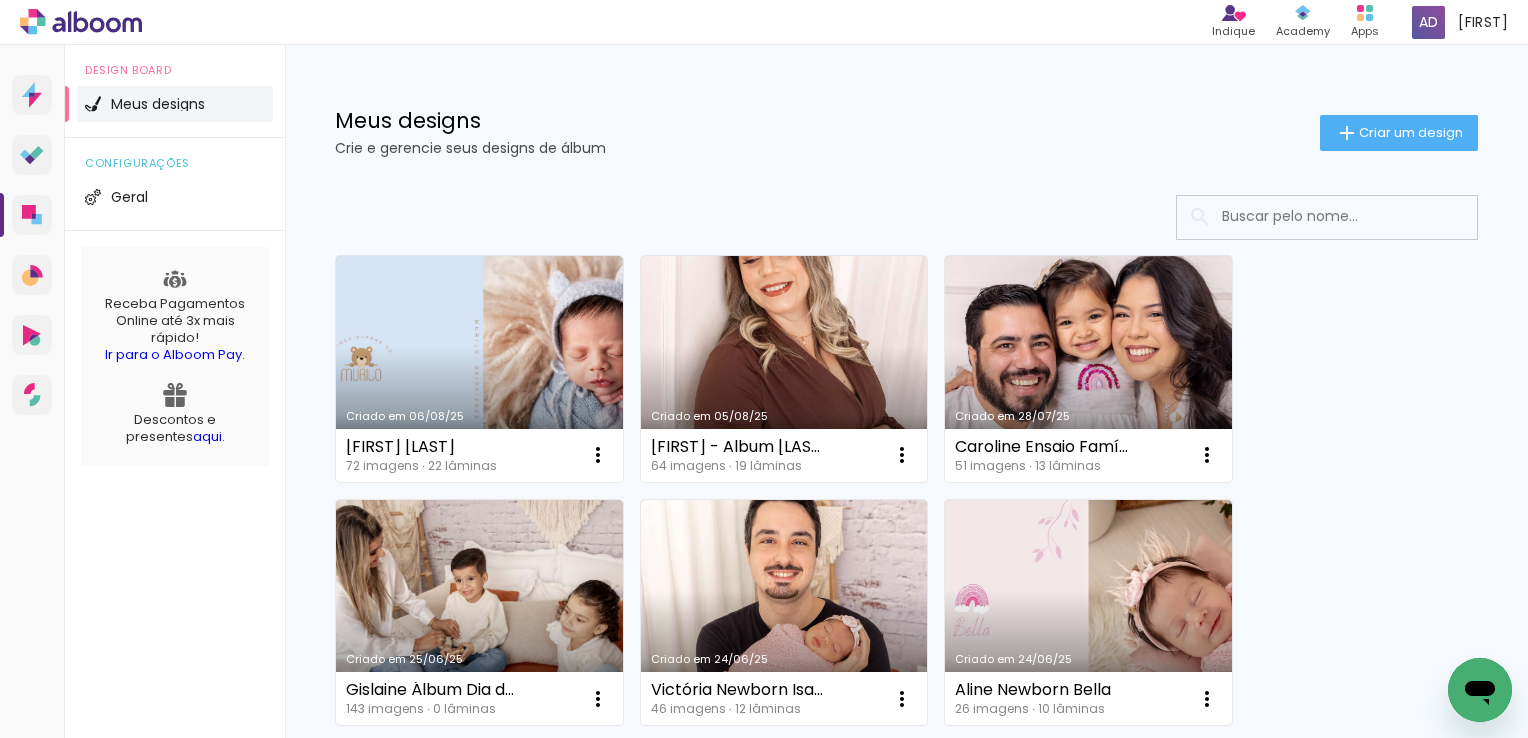 click on "Criado em 05/08/25" at bounding box center [784, 369] 